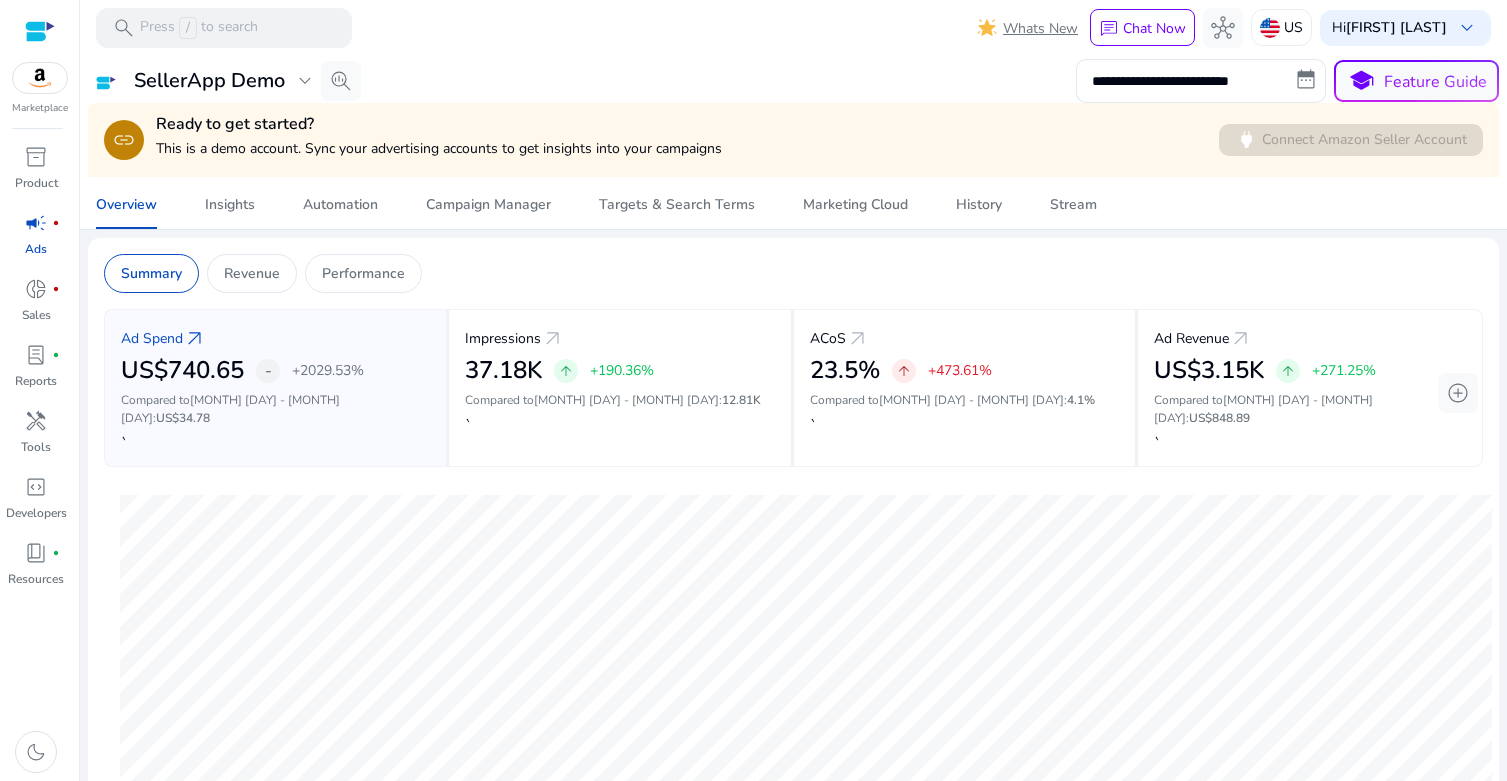 scroll, scrollTop: 0, scrollLeft: 0, axis: both 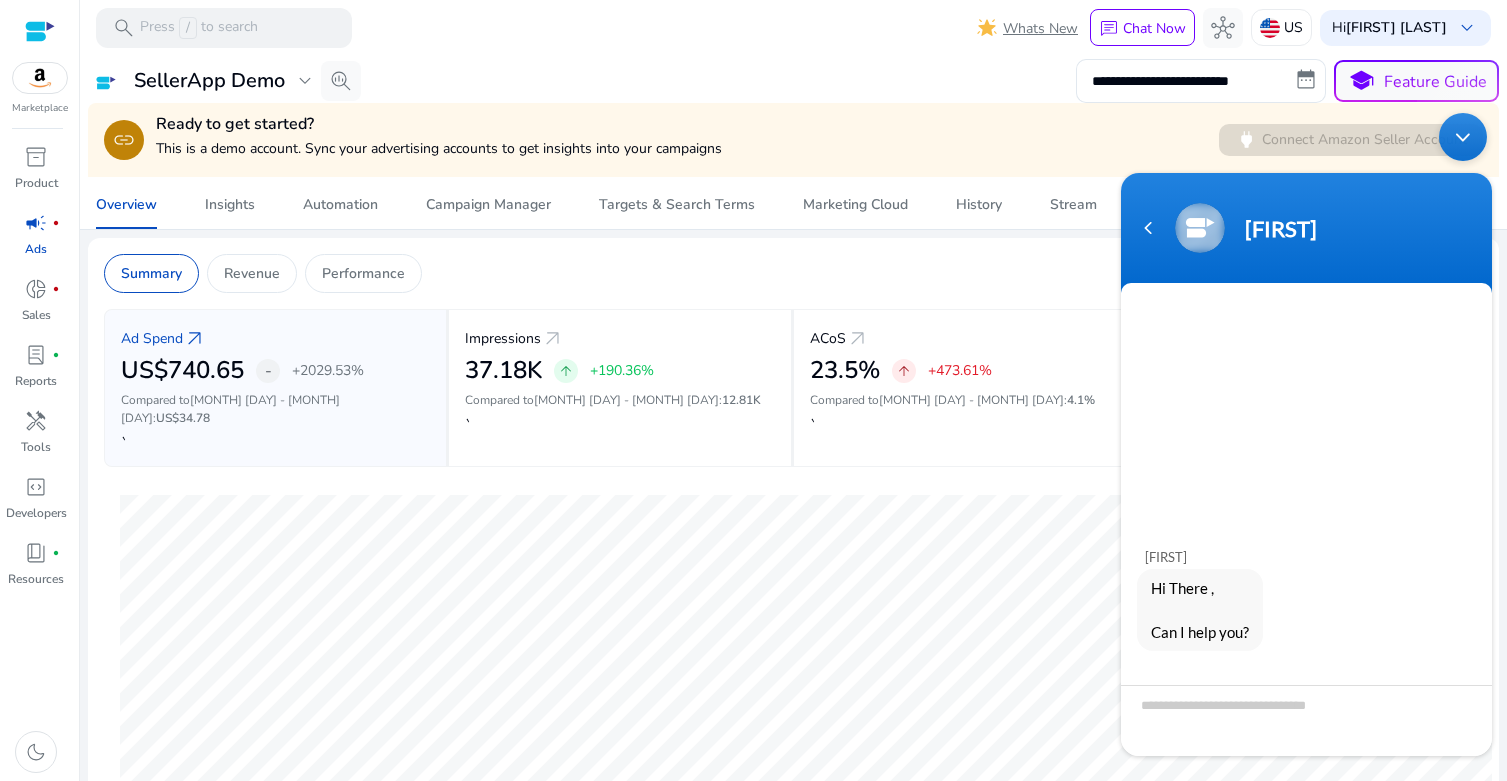 click at bounding box center (1463, 137) 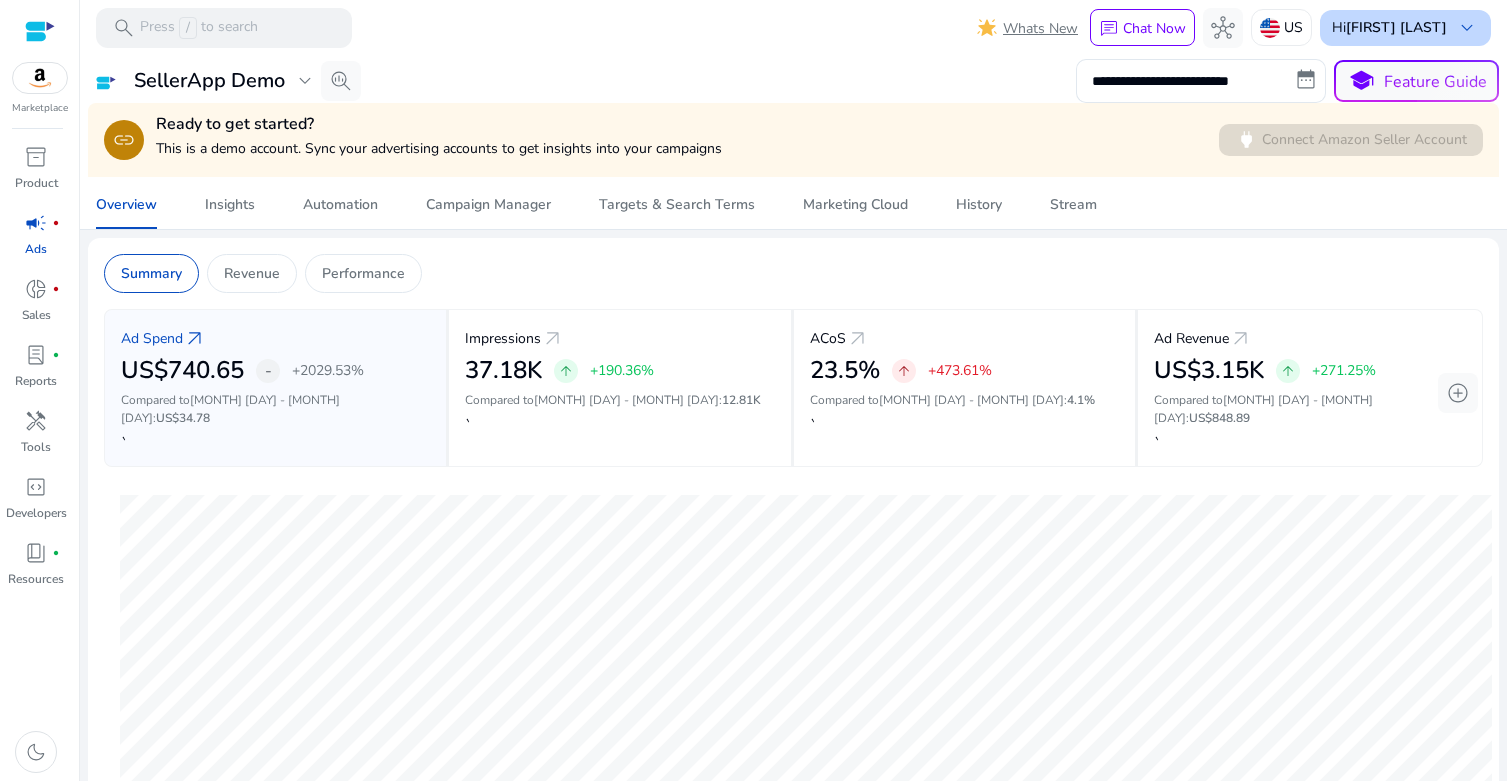 click on "Hi  Sowmya Nagarajan  keyboard_arrow_down" at bounding box center (1405, 28) 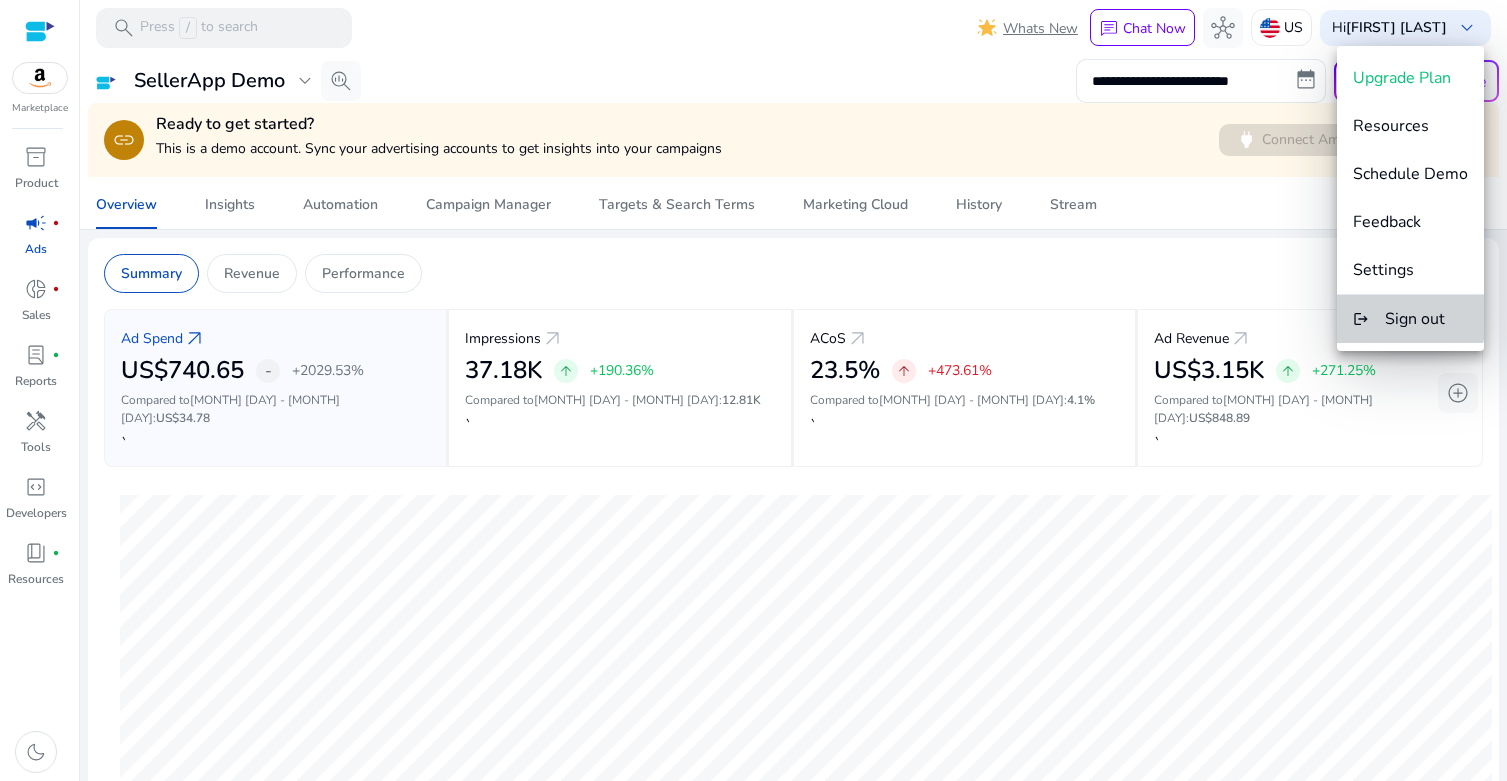 click on "Sign out" at bounding box center [1415, 319] 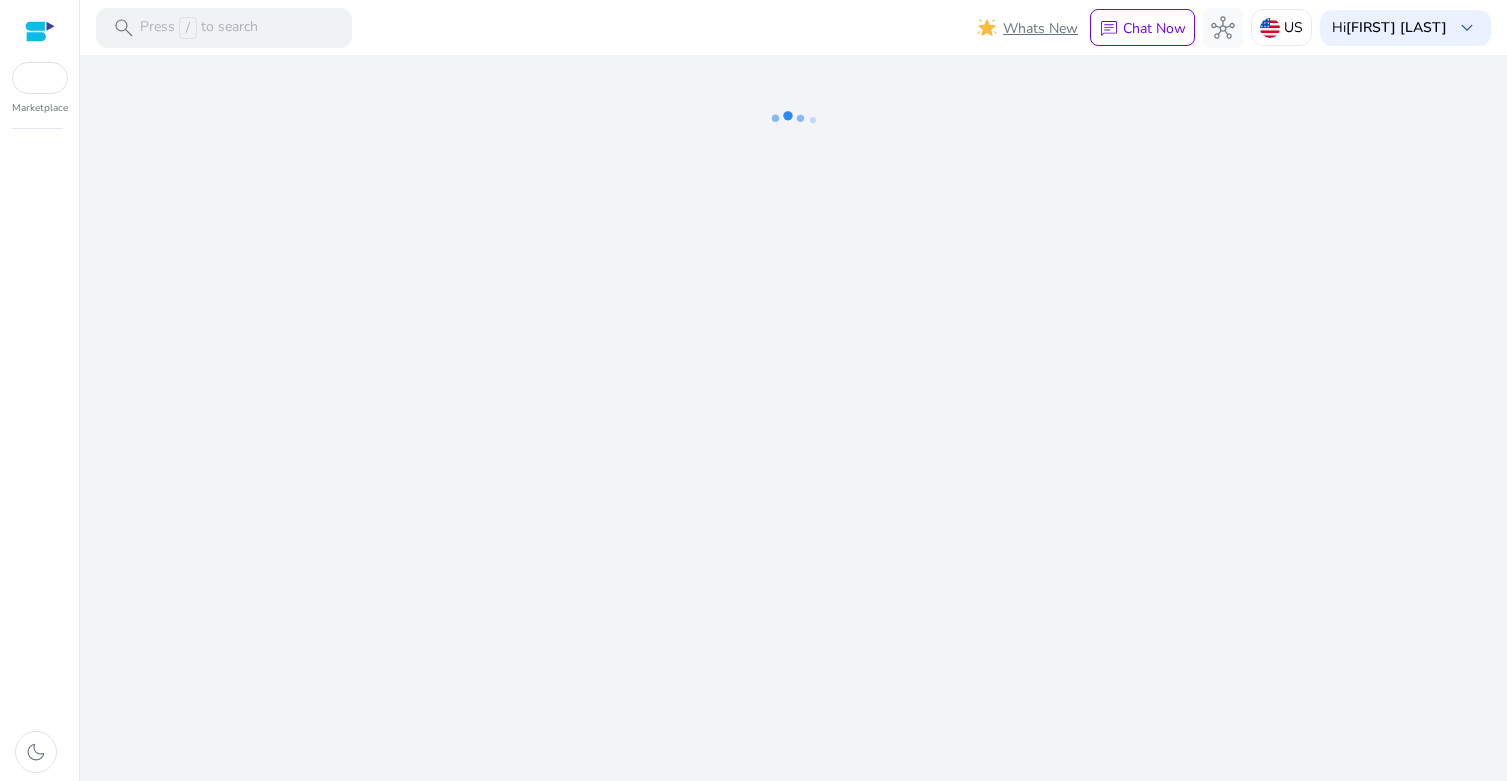 scroll, scrollTop: 0, scrollLeft: 0, axis: both 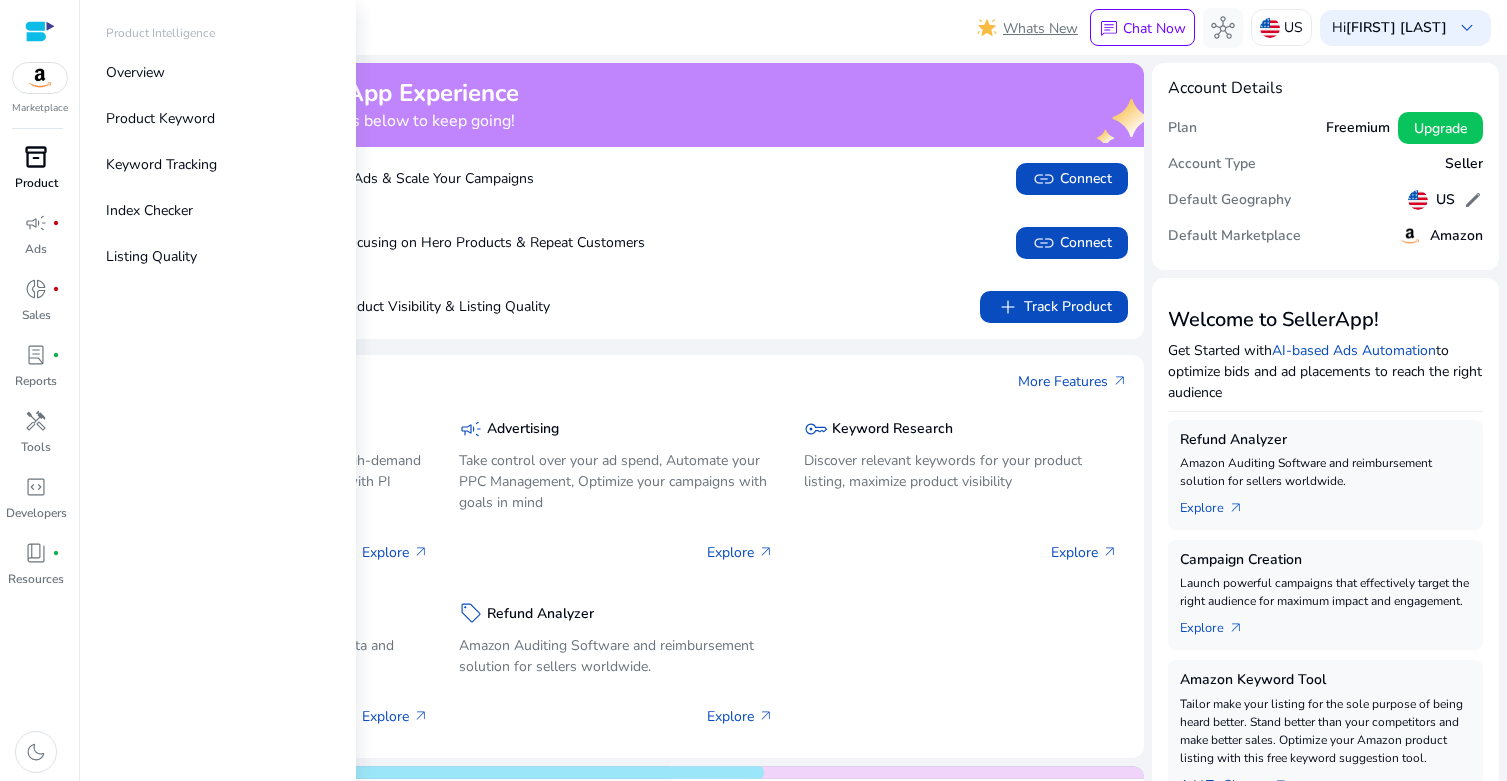click on "inventory_2" at bounding box center [36, 157] 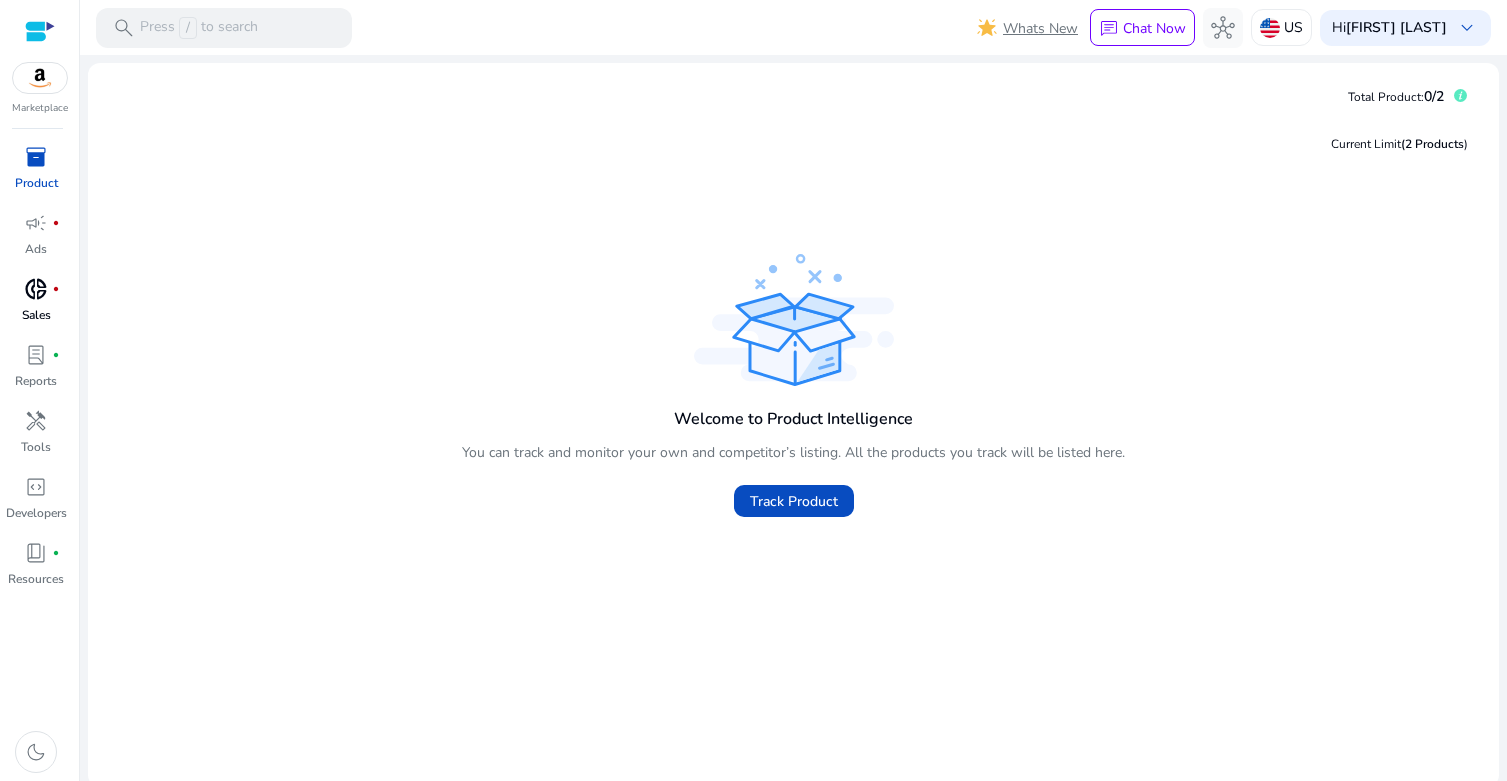 click on "donut_small" at bounding box center [36, 289] 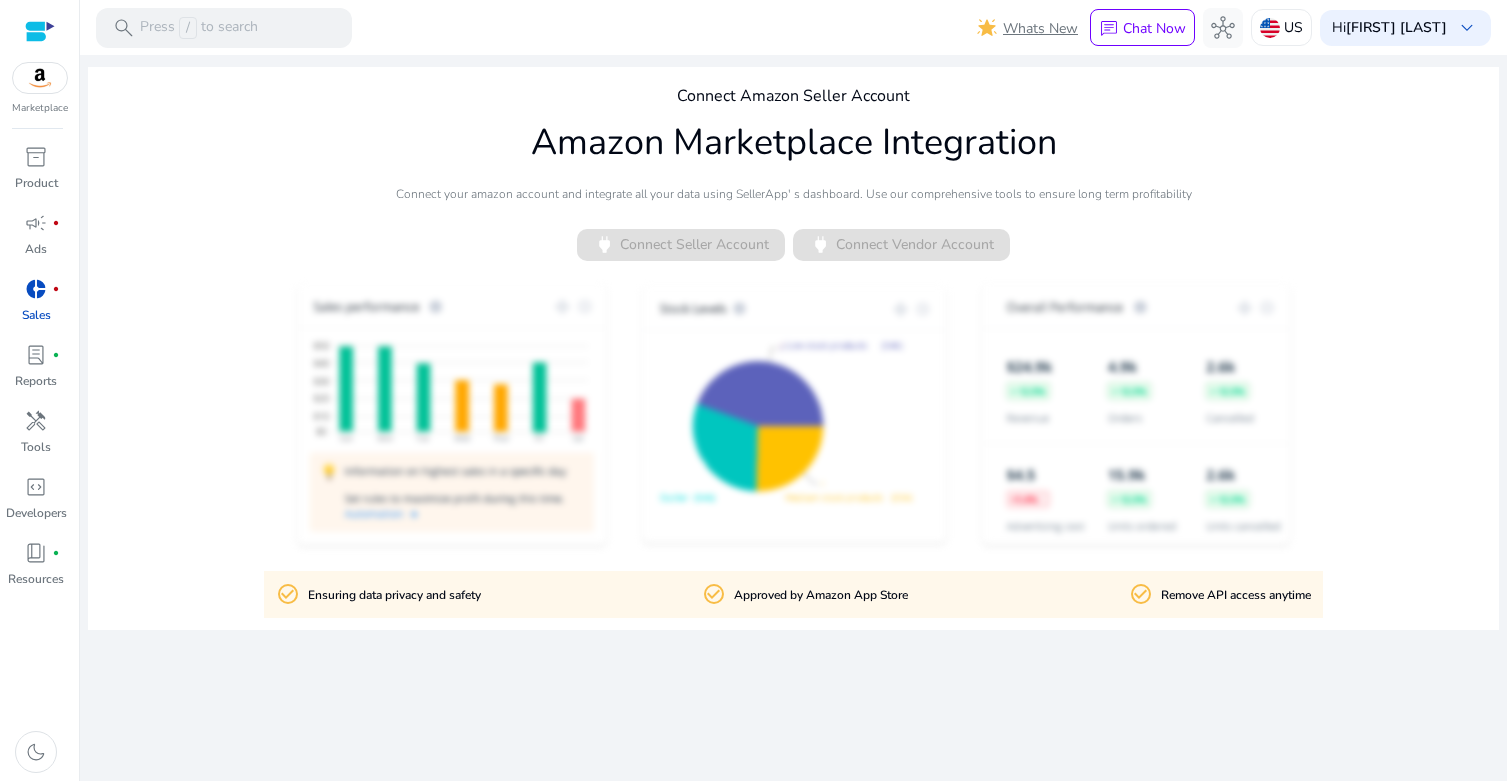 click 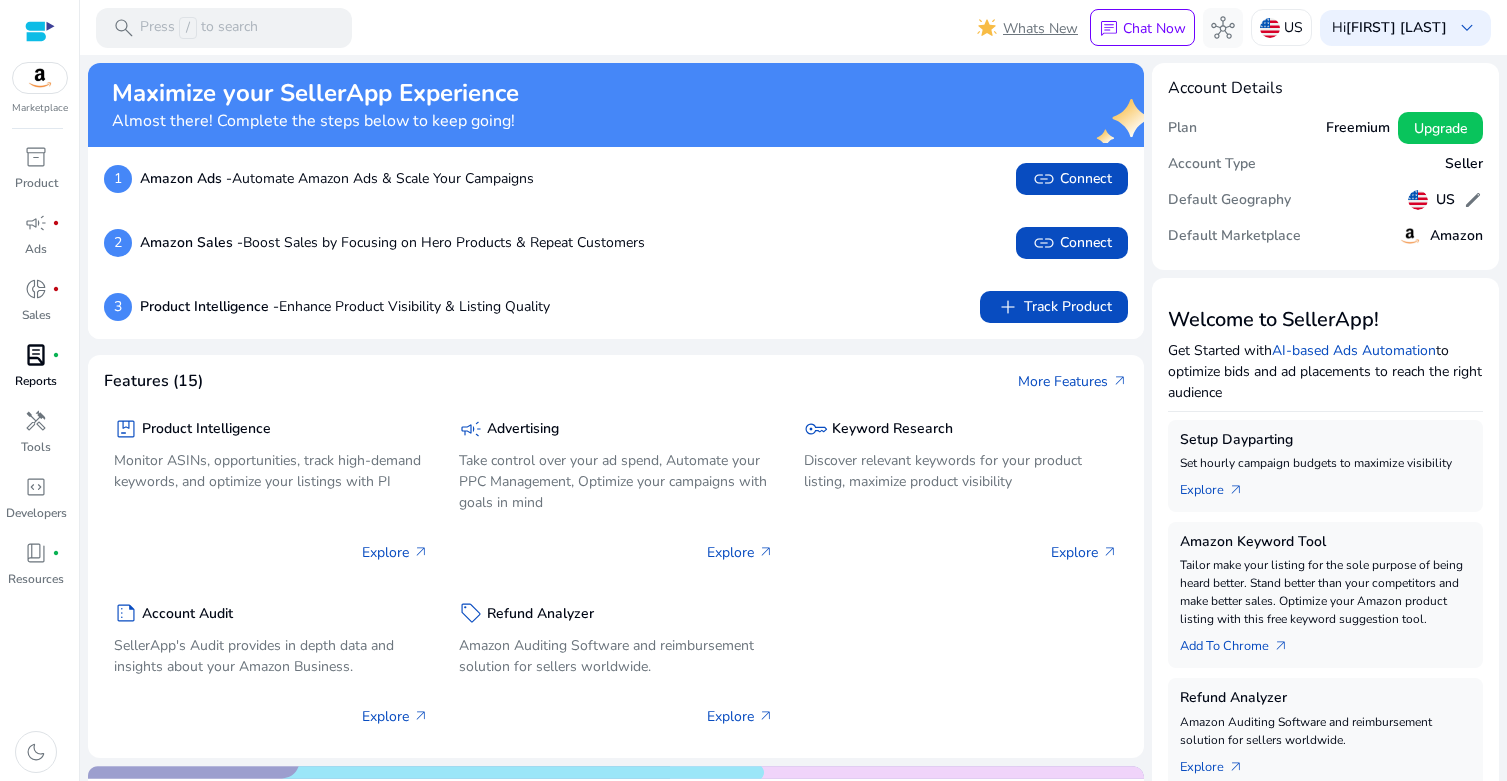 scroll, scrollTop: 0, scrollLeft: 0, axis: both 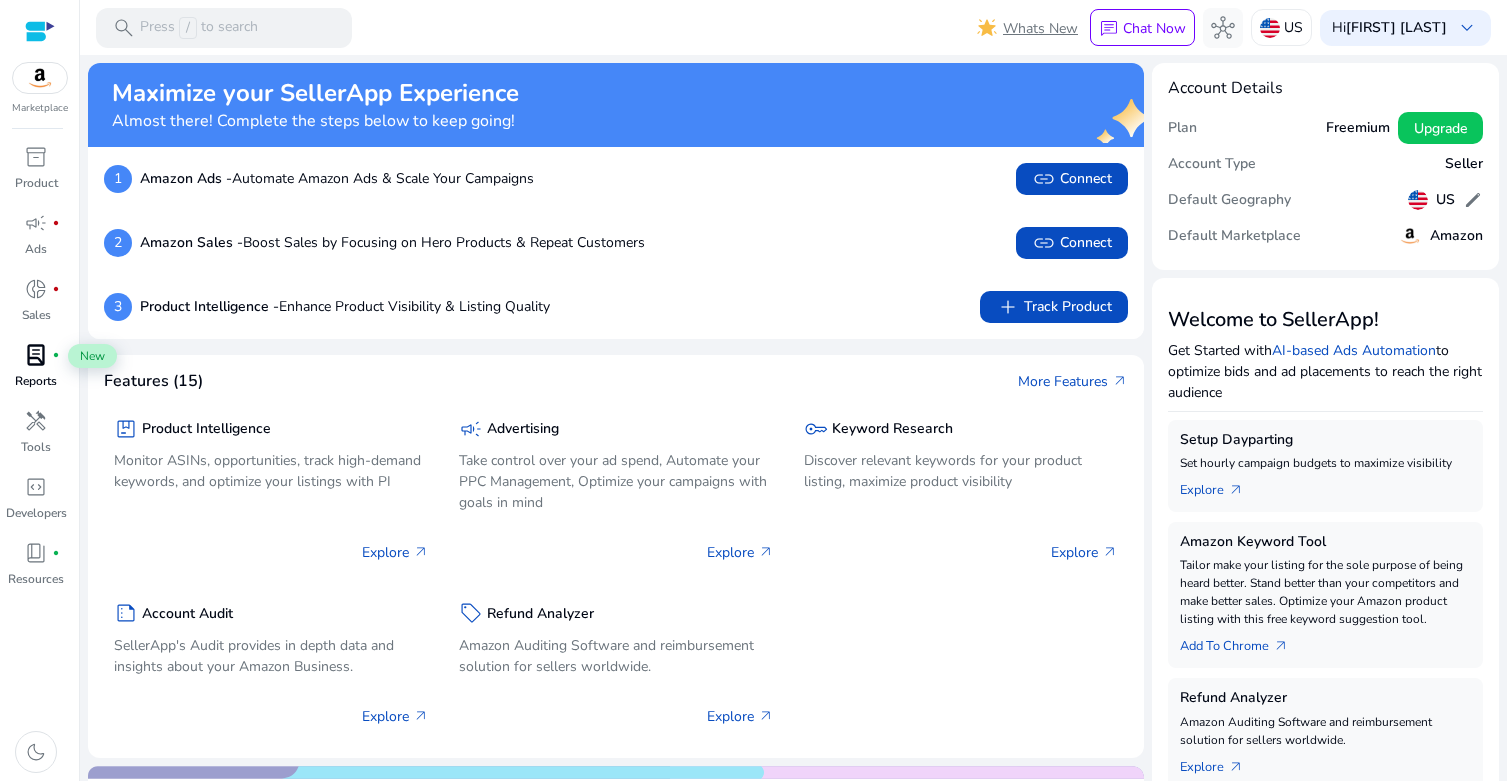 click on "lab_profile" at bounding box center (36, 355) 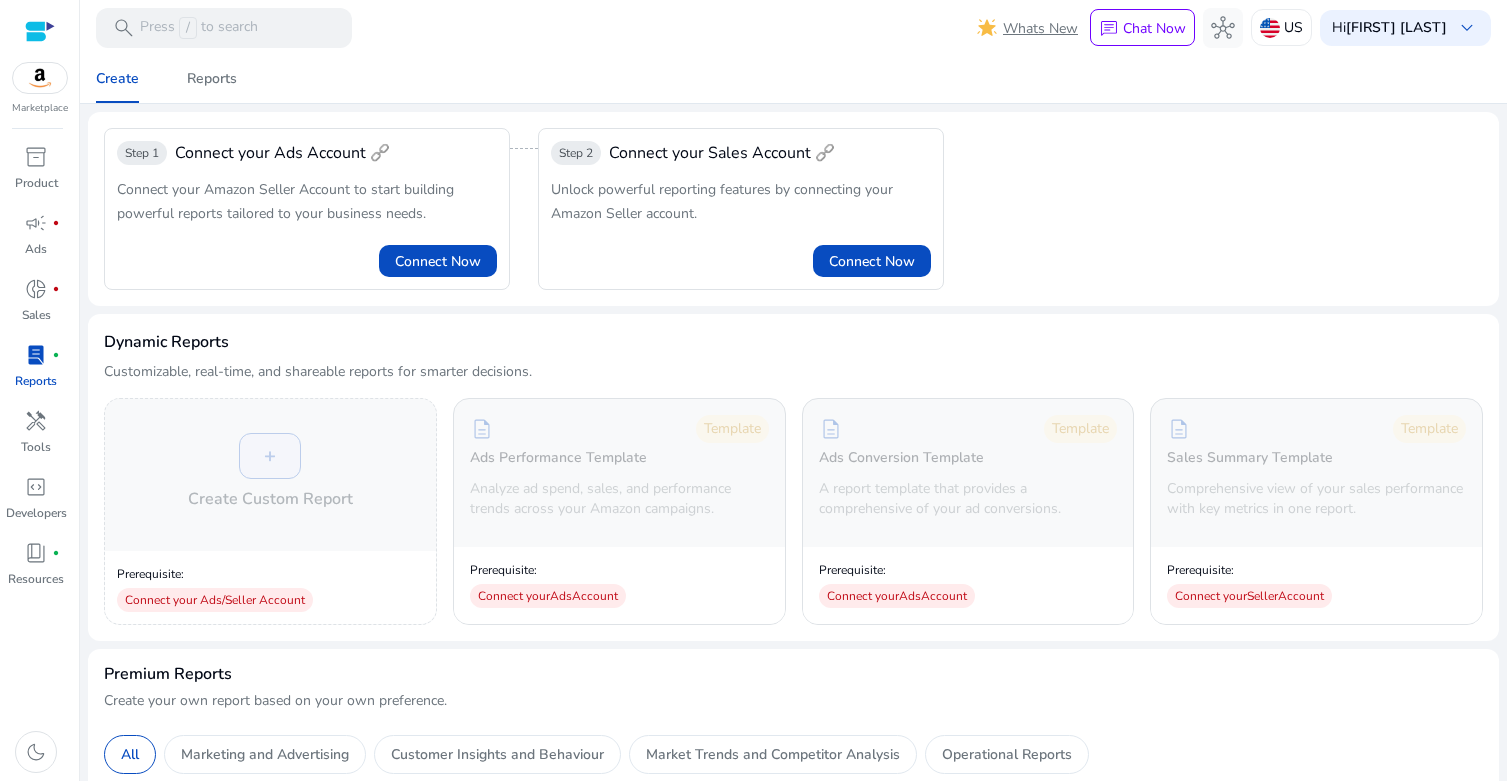 drag, startPoint x: 368, startPoint y: 191, endPoint x: 444, endPoint y: 220, distance: 81.34495 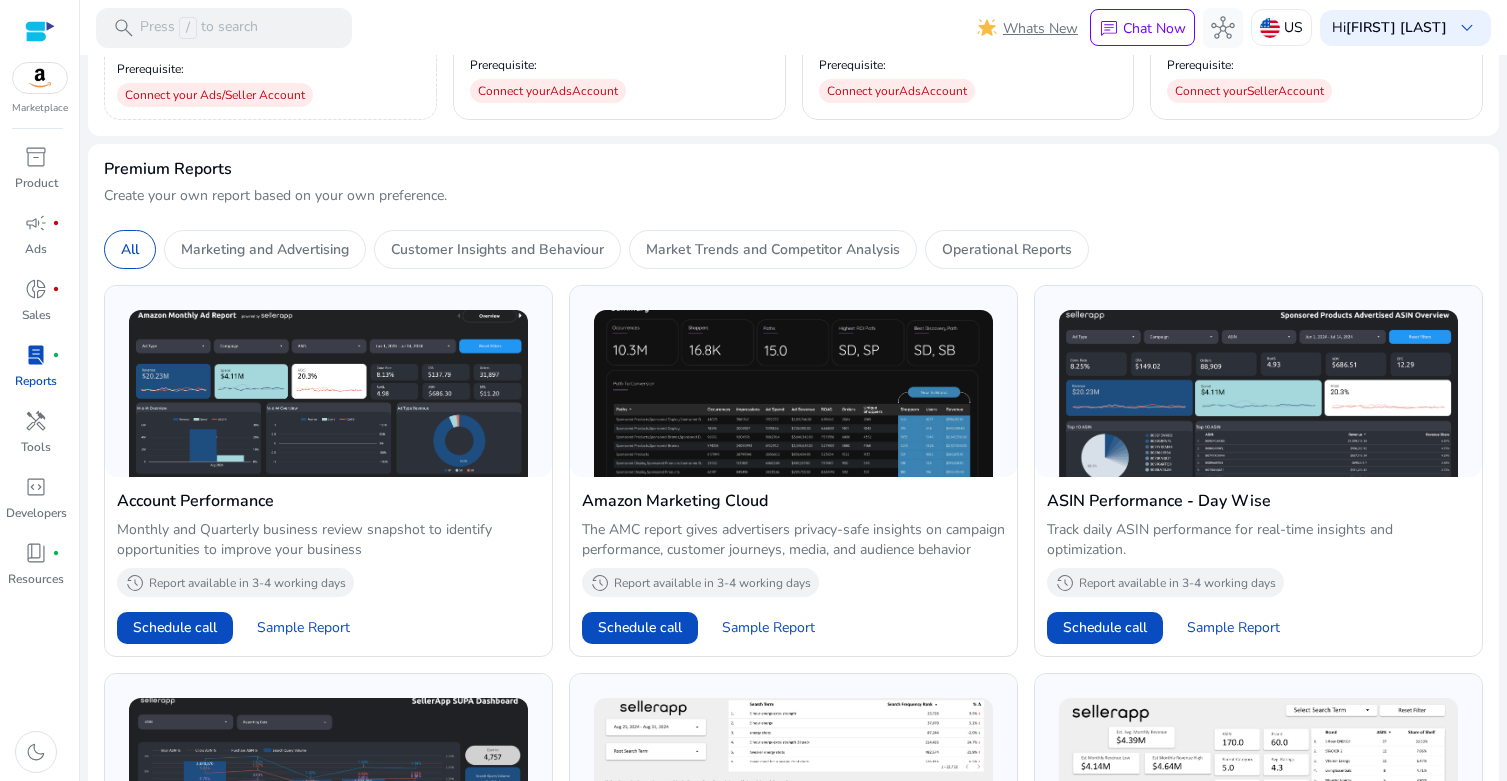 scroll, scrollTop: 48, scrollLeft: 0, axis: vertical 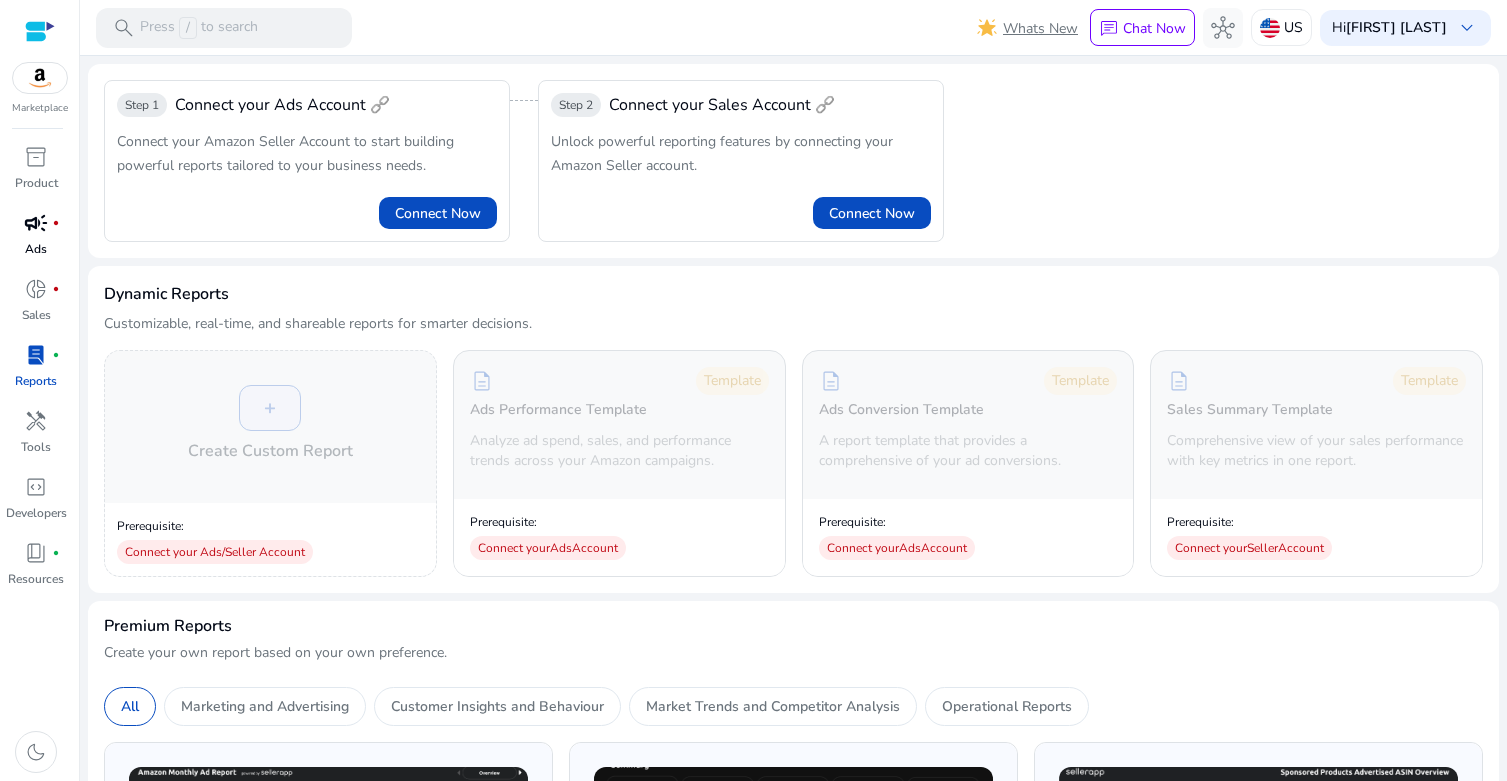 click on "campaign" at bounding box center (36, 223) 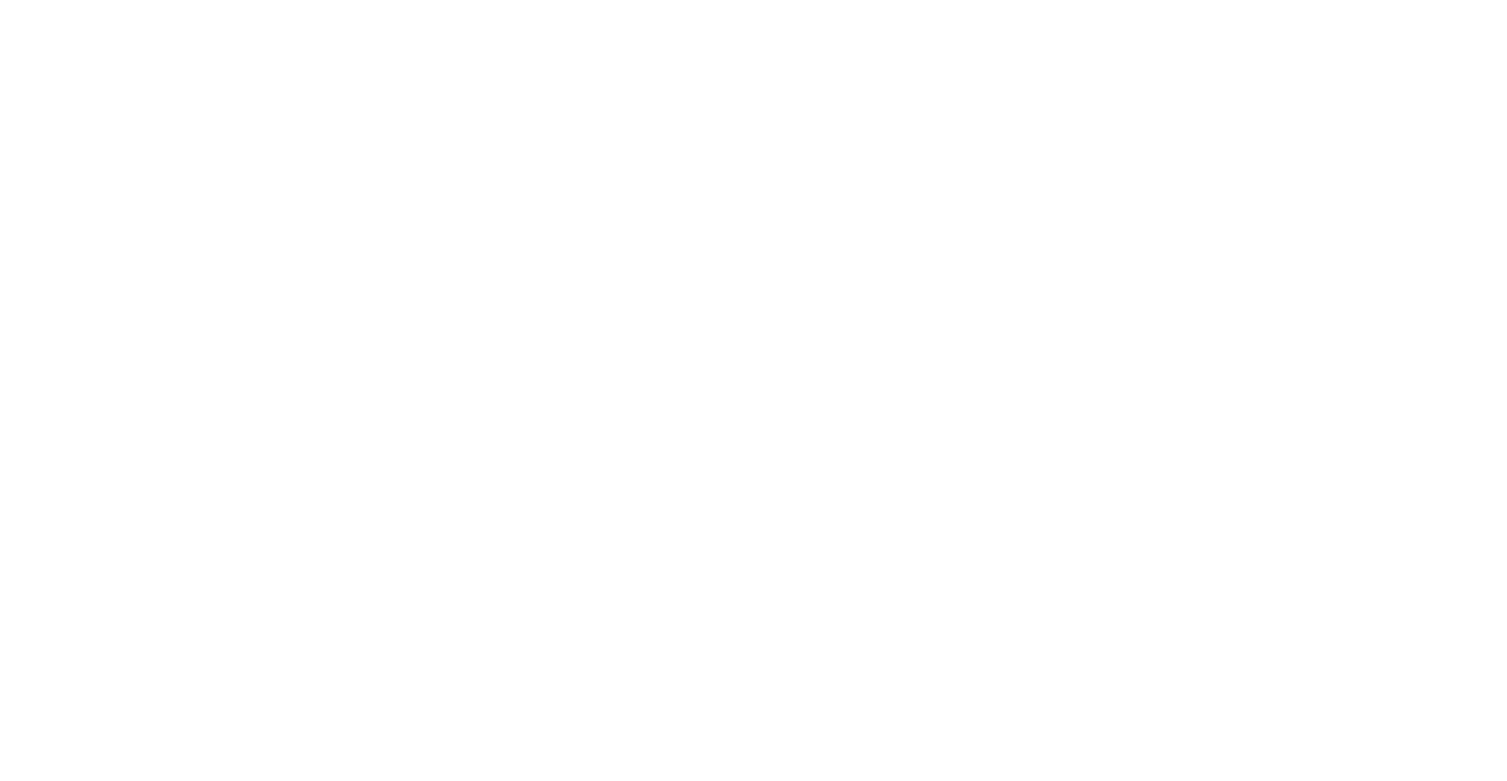 scroll, scrollTop: 0, scrollLeft: 0, axis: both 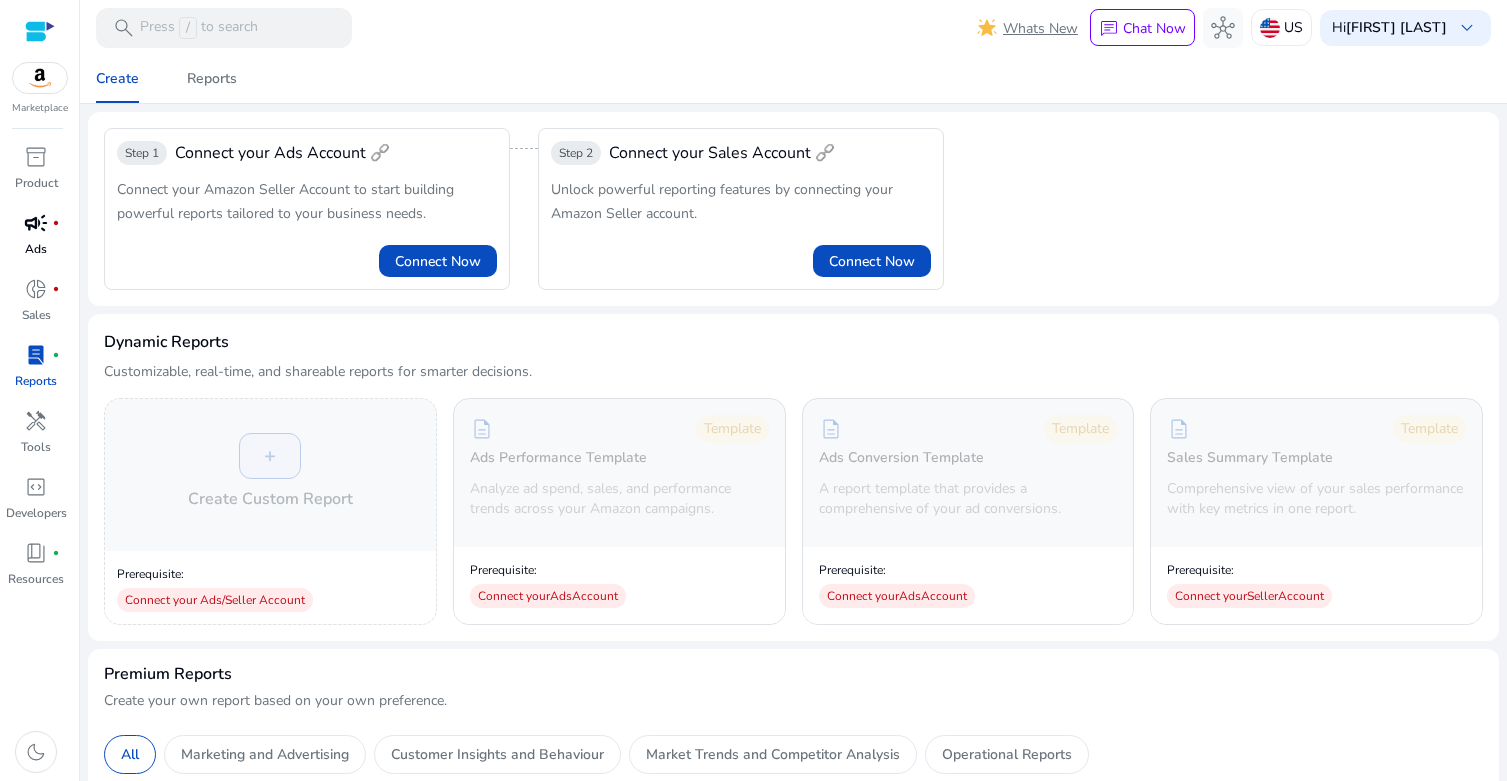 click on "campaign" at bounding box center (36, 223) 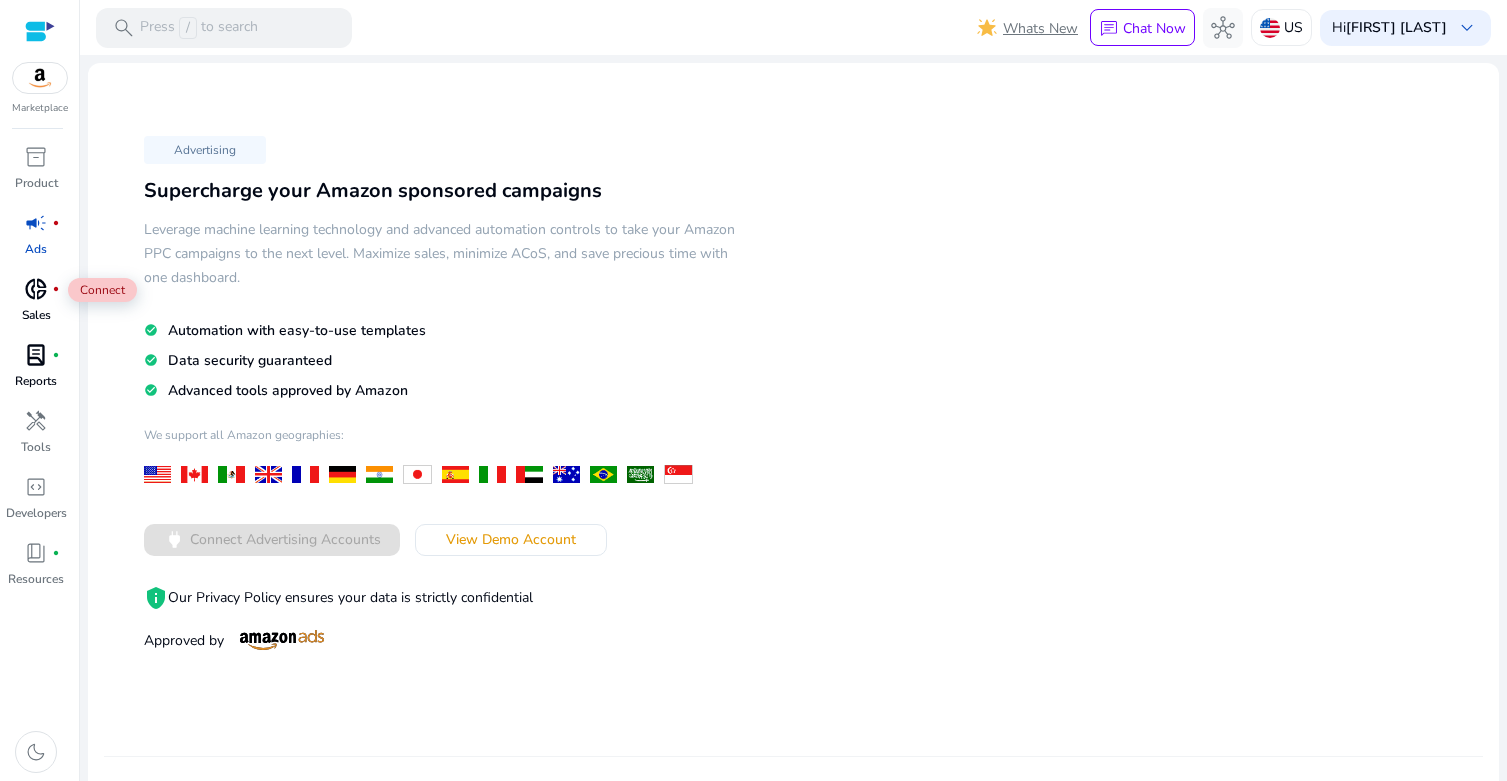 click on "donut_small   fiber_manual_record" at bounding box center (36, 289) 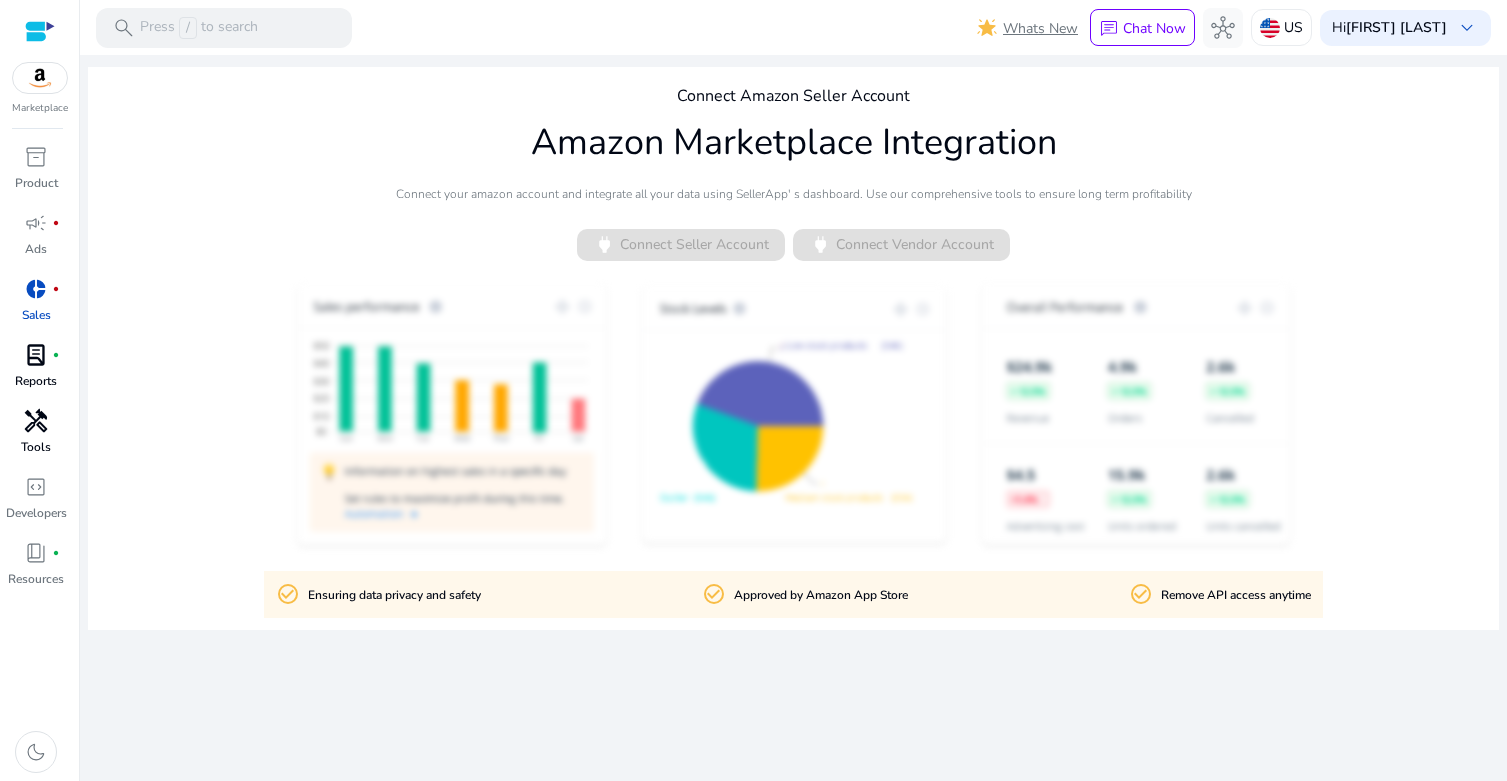 click on "Tools" at bounding box center [36, 447] 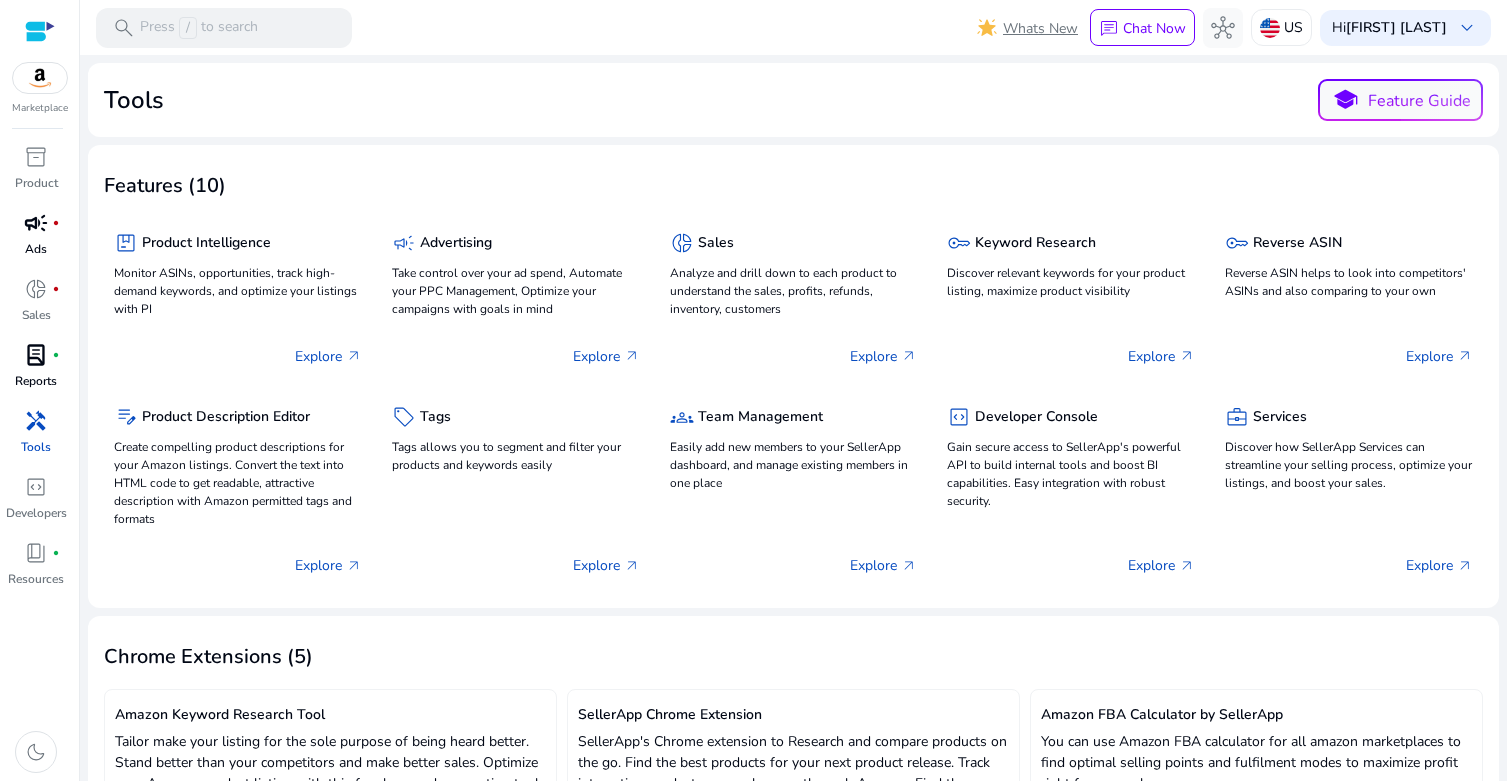 click on "campaign" at bounding box center (36, 223) 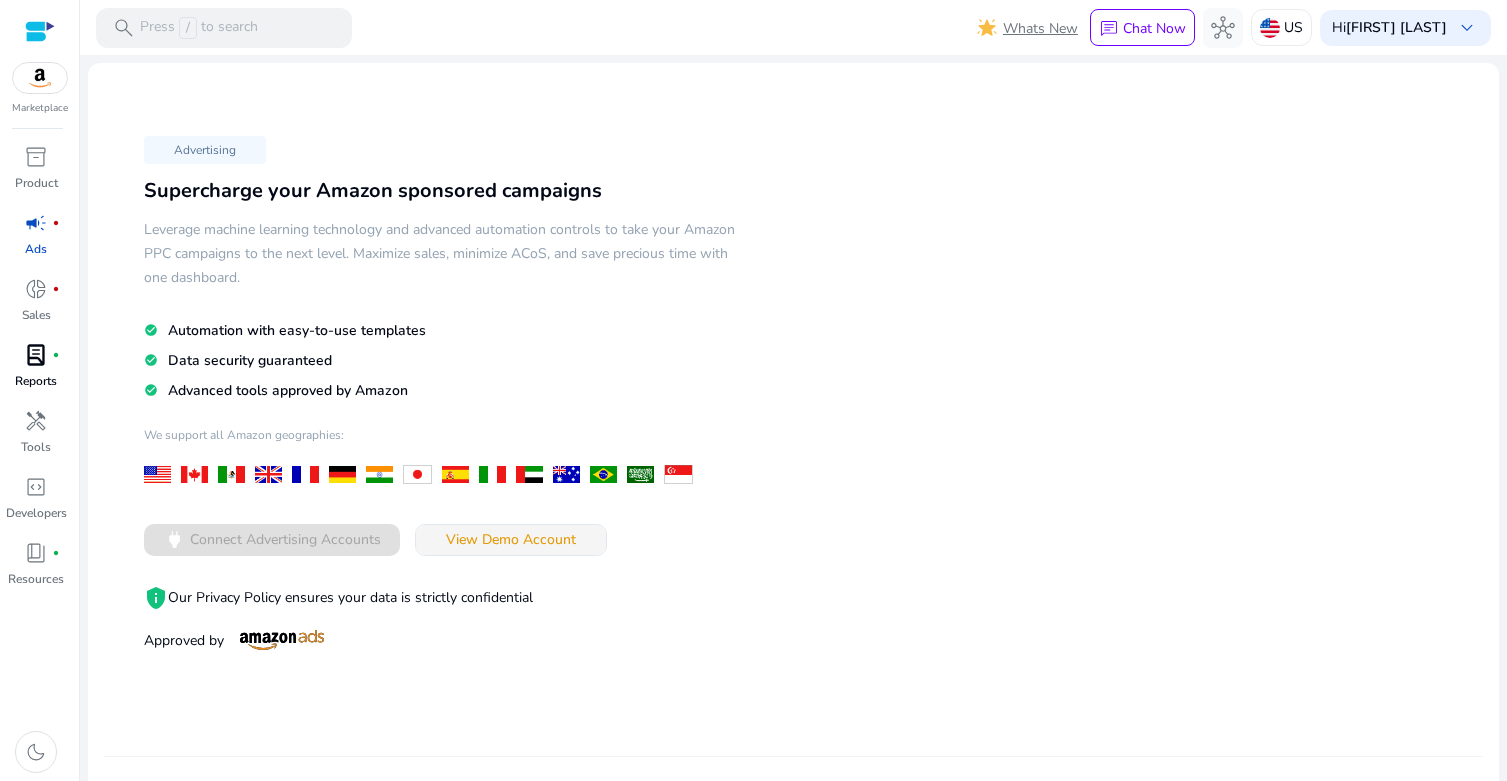 click on "View Demo Account" 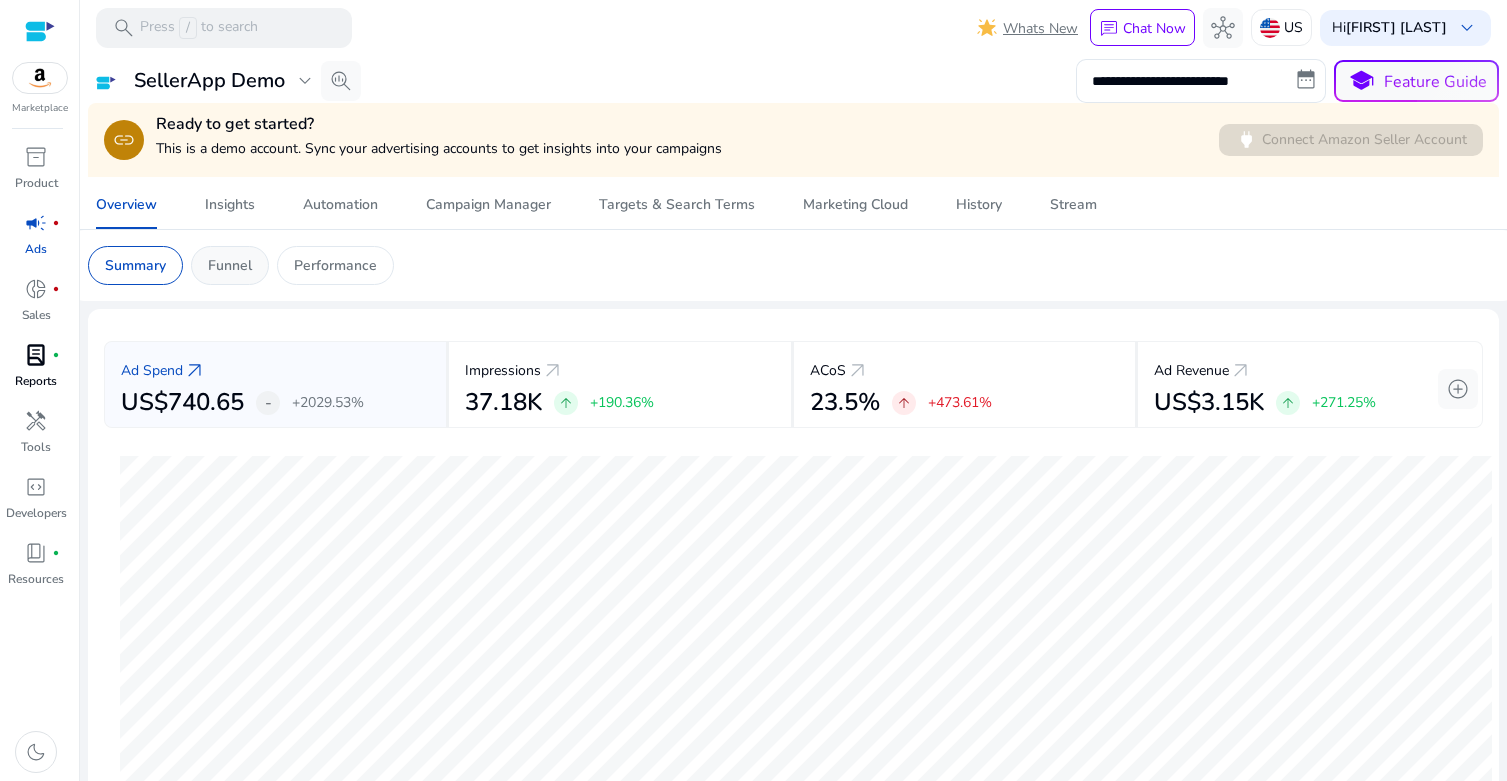 click on "Funnel" 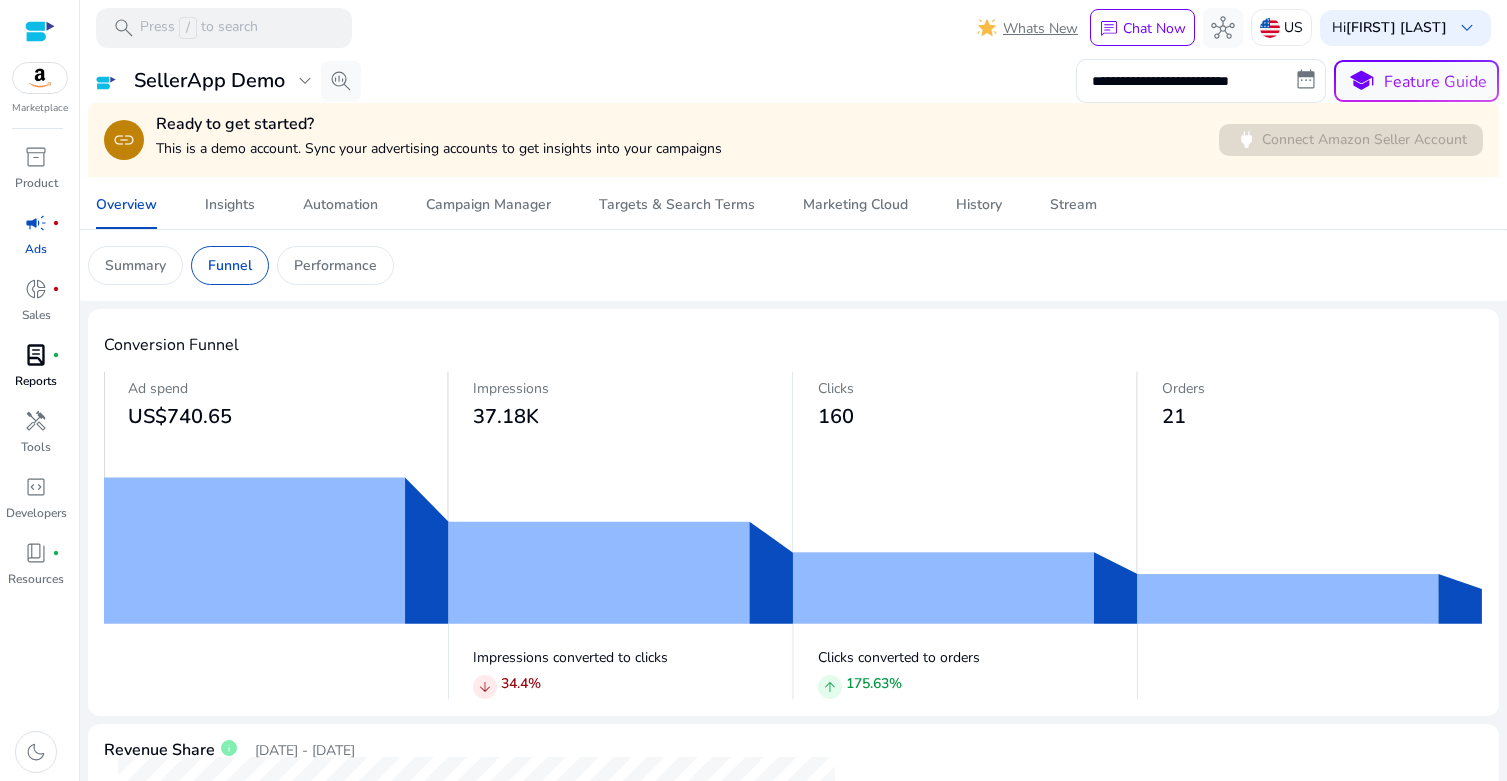 scroll, scrollTop: 0, scrollLeft: 0, axis: both 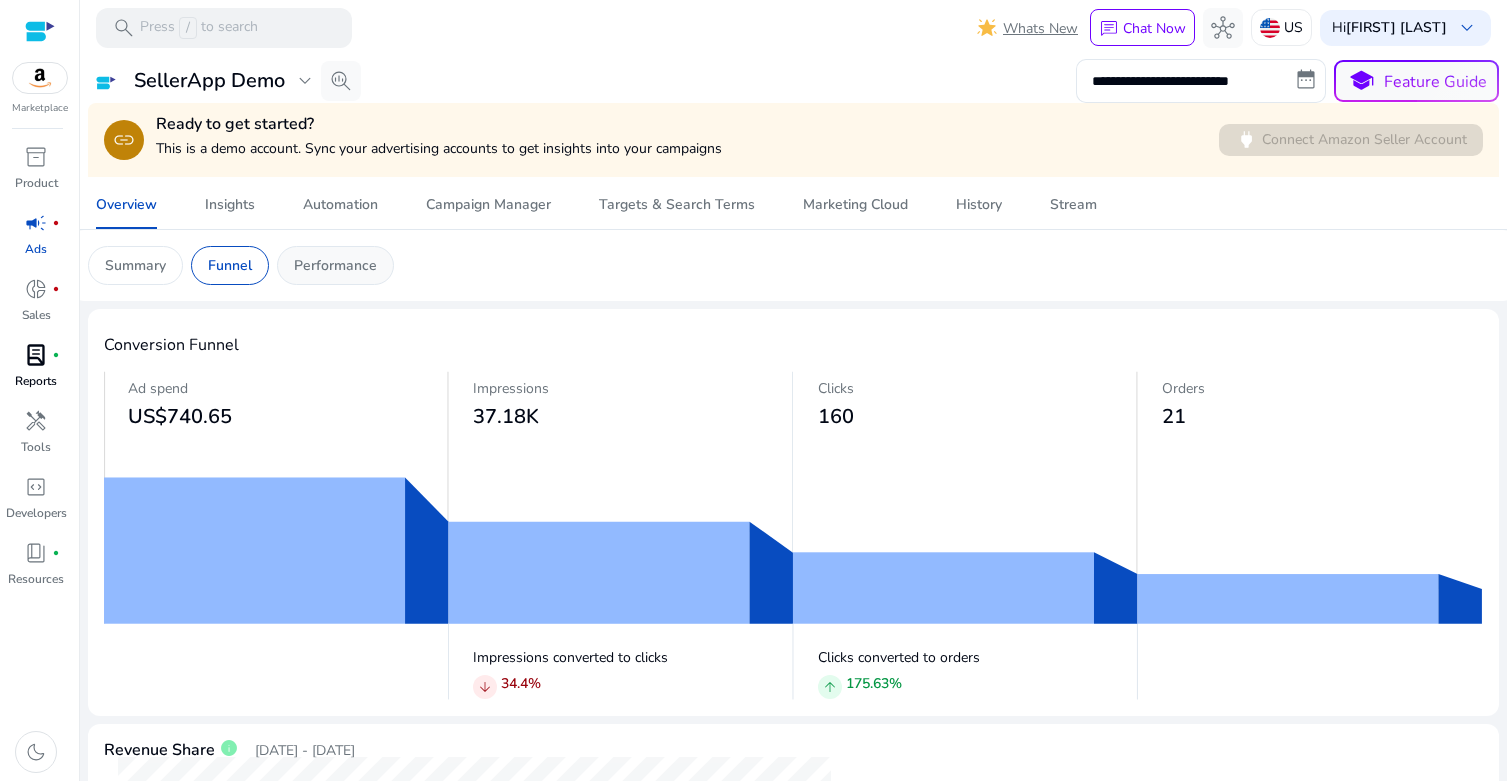click on "Performance" 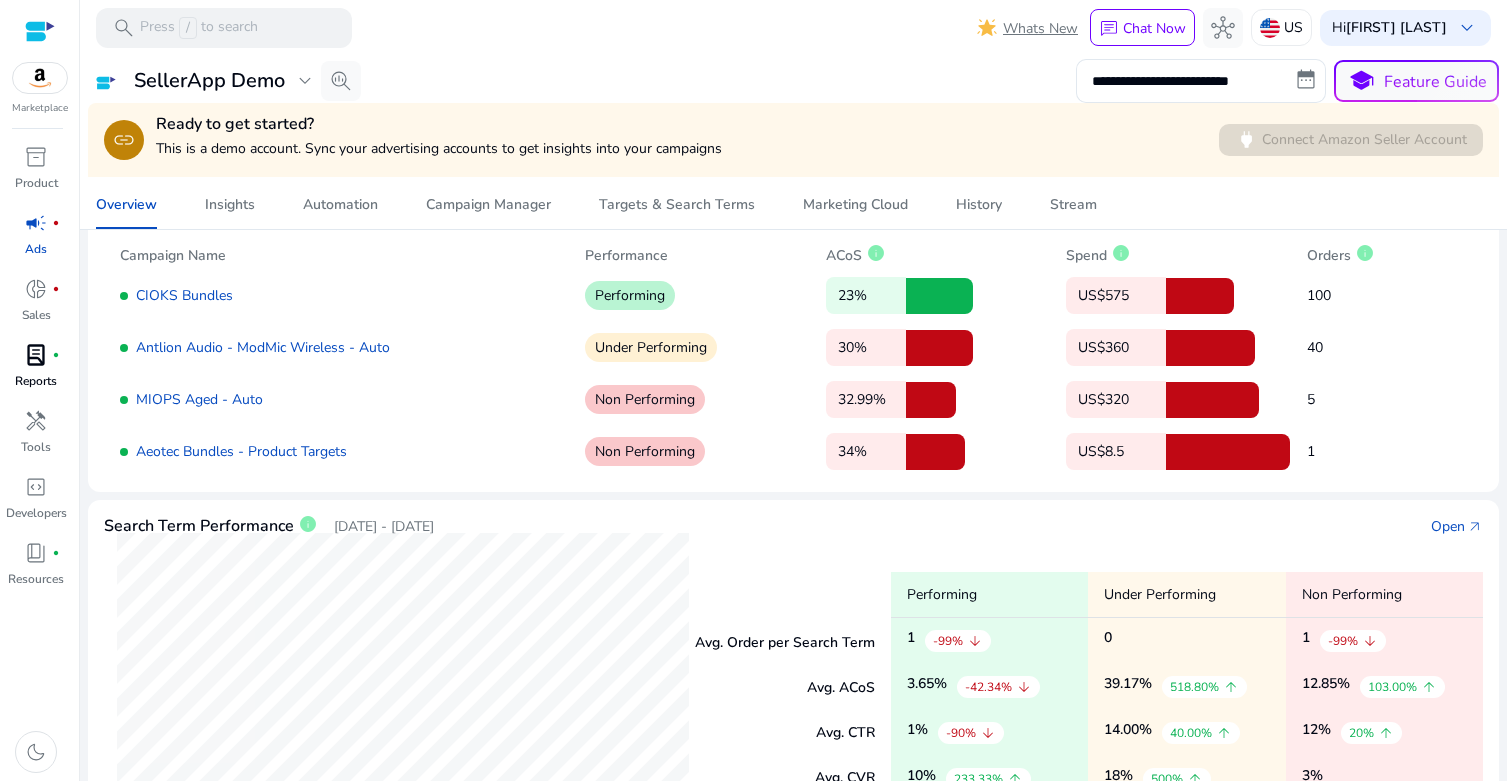 scroll, scrollTop: 0, scrollLeft: 0, axis: both 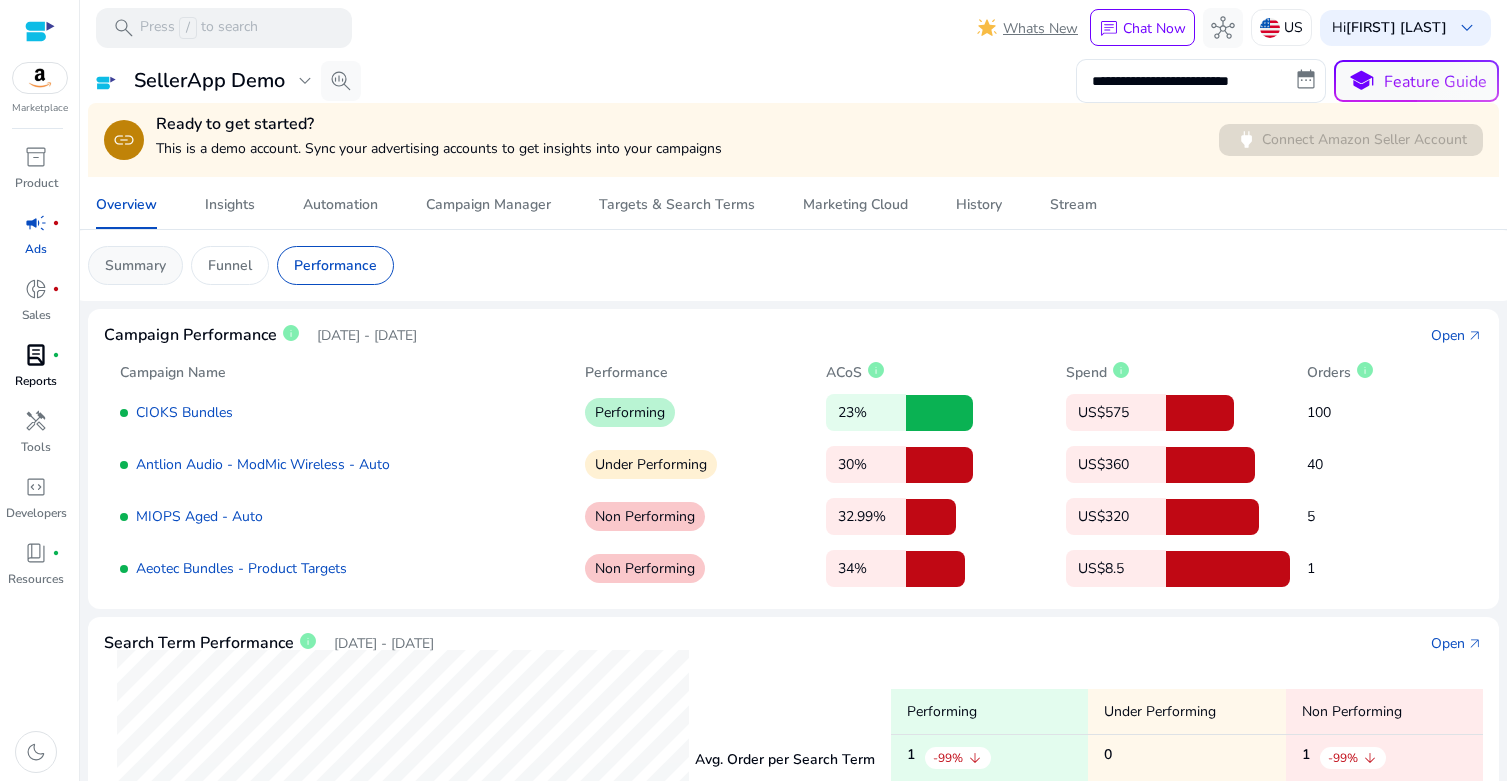 click on "Summary" 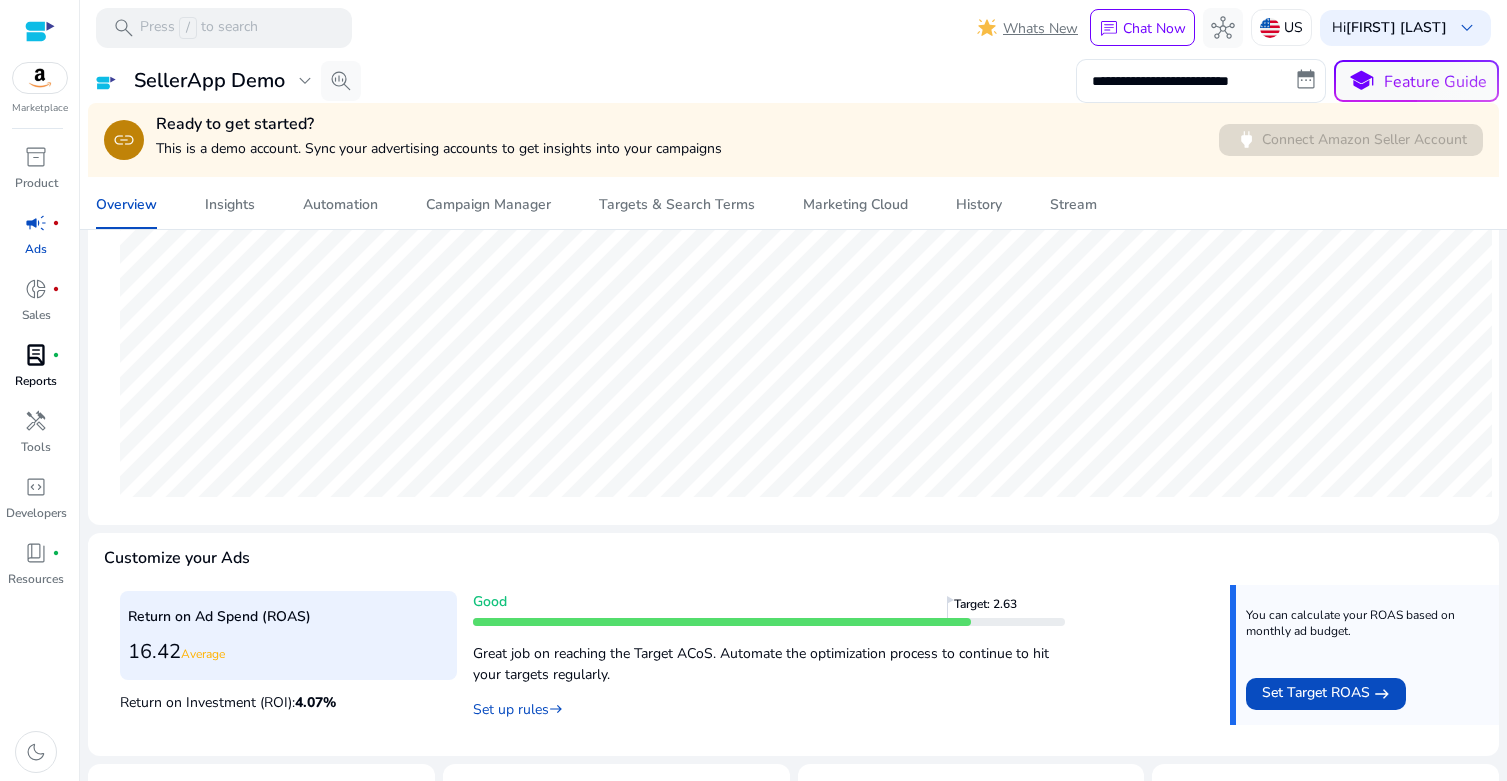 scroll, scrollTop: 0, scrollLeft: 0, axis: both 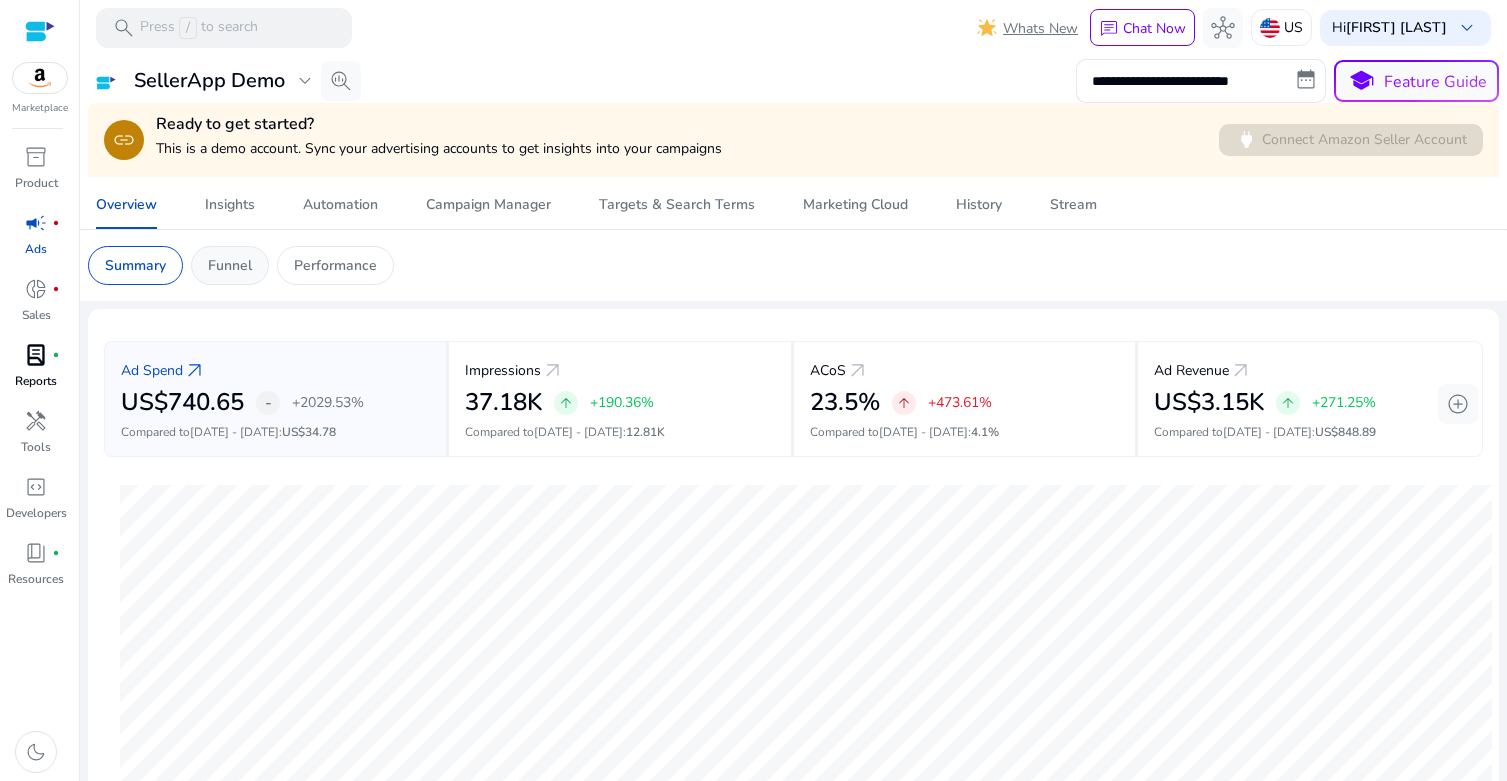 click on "Funnel" 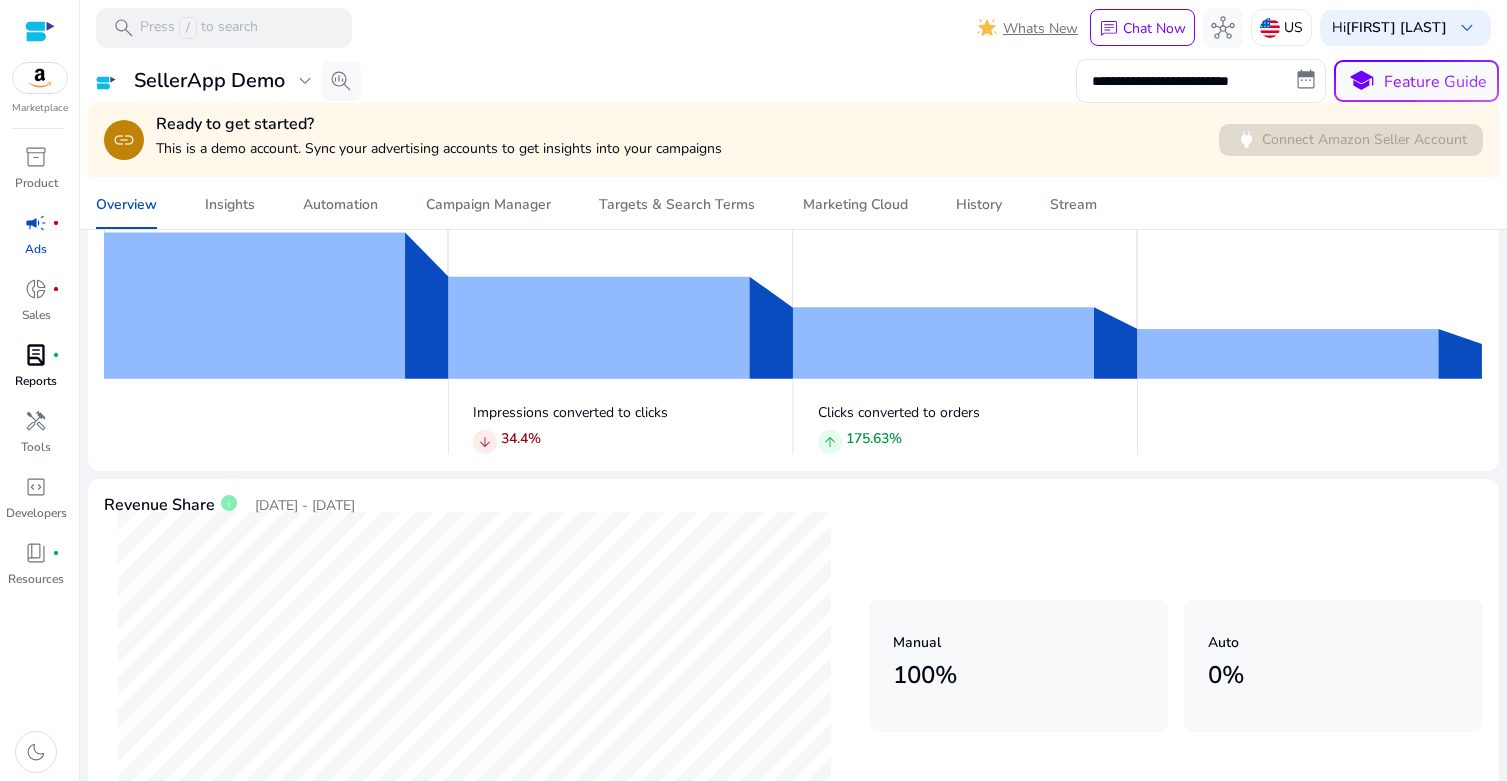 scroll, scrollTop: 303, scrollLeft: 0, axis: vertical 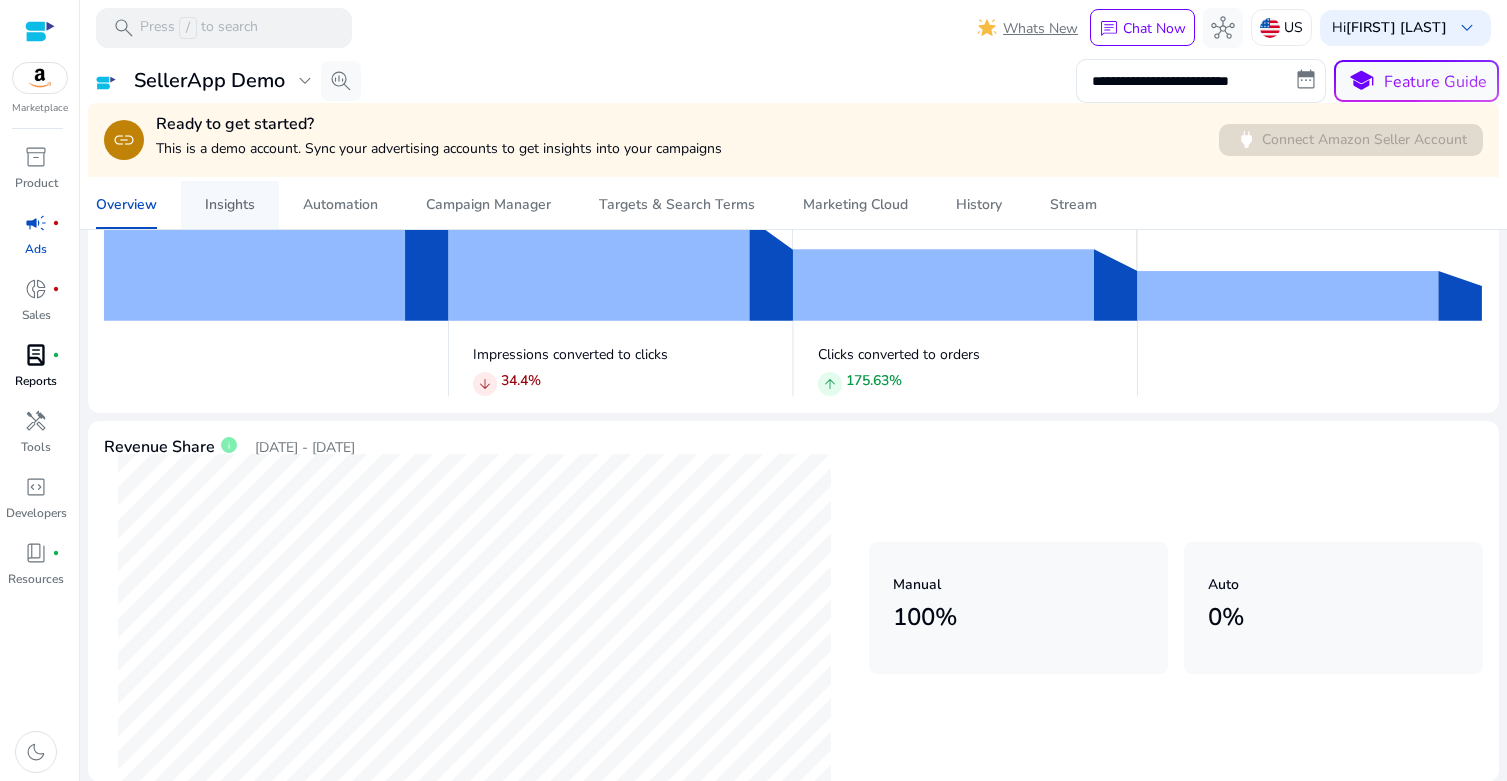 click on "Insights" at bounding box center (230, 205) 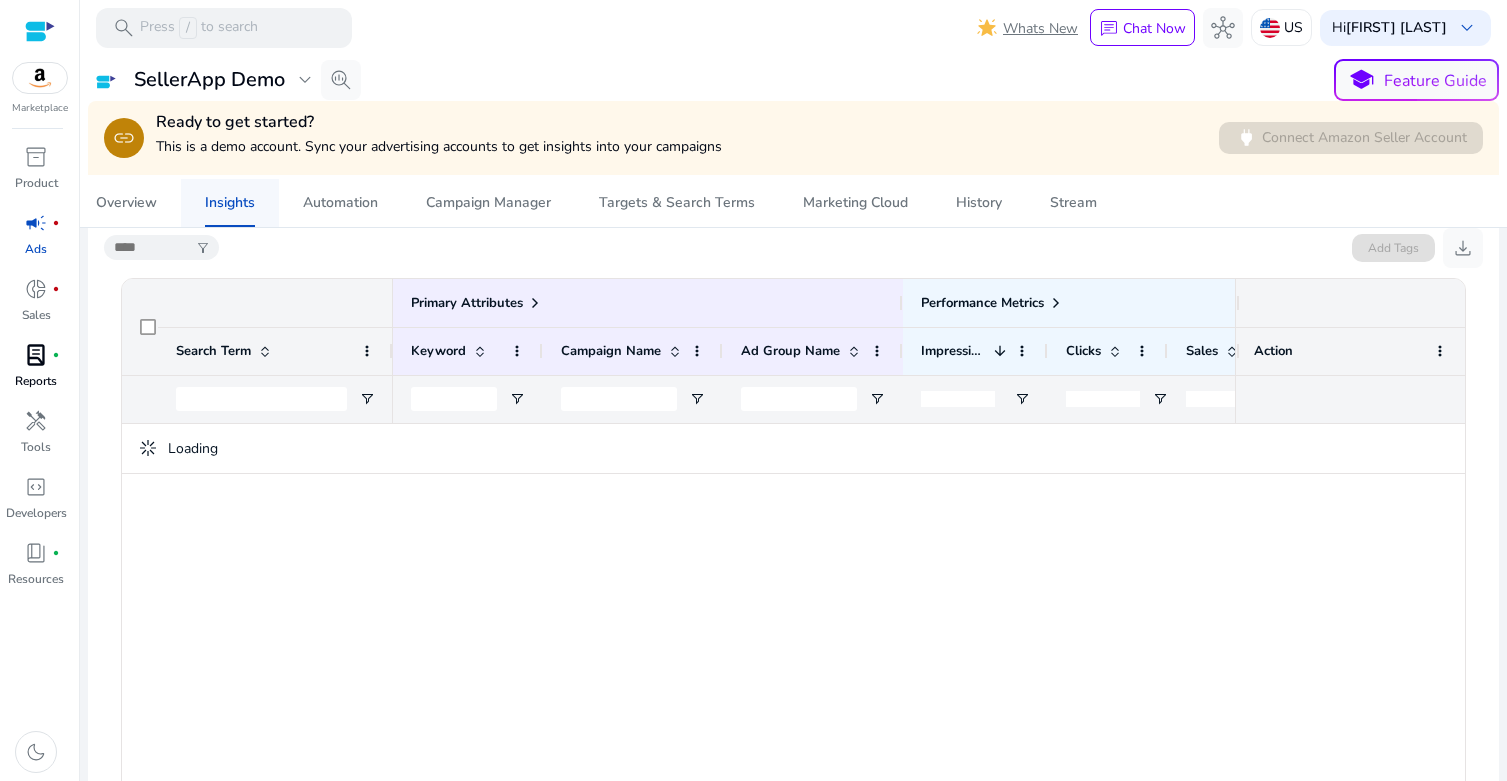 scroll, scrollTop: 0, scrollLeft: 0, axis: both 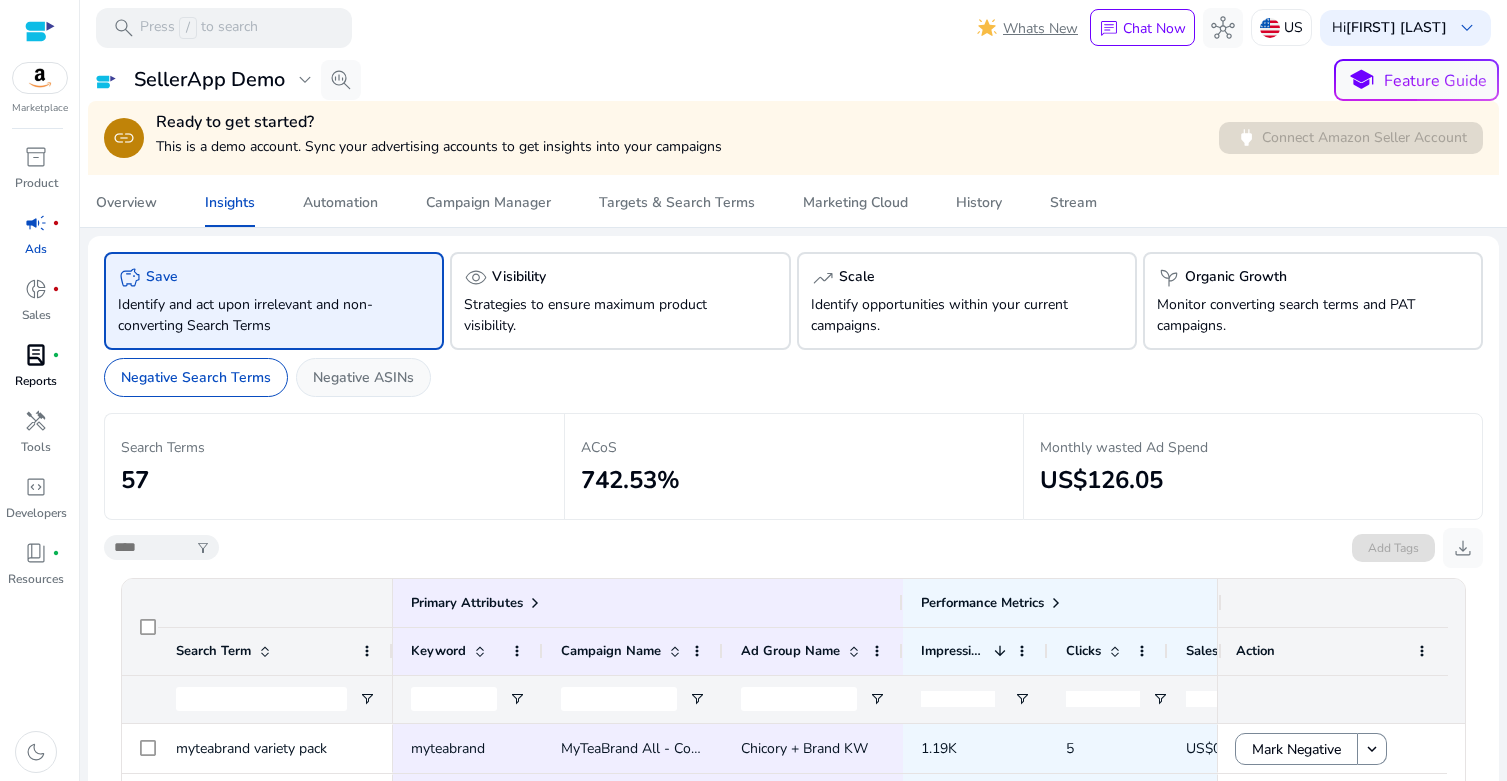 click on "Negative ASINs" 